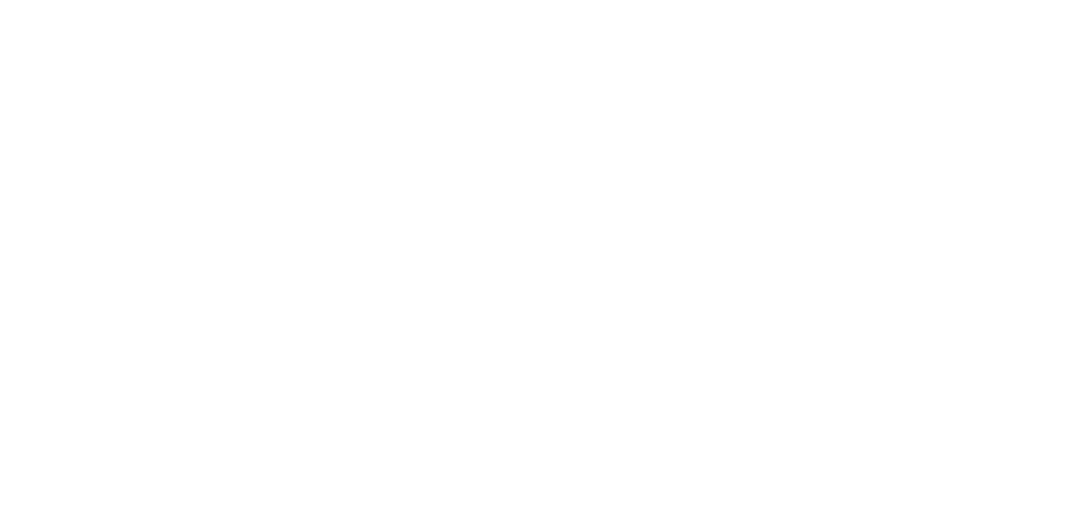 scroll, scrollTop: 0, scrollLeft: 0, axis: both 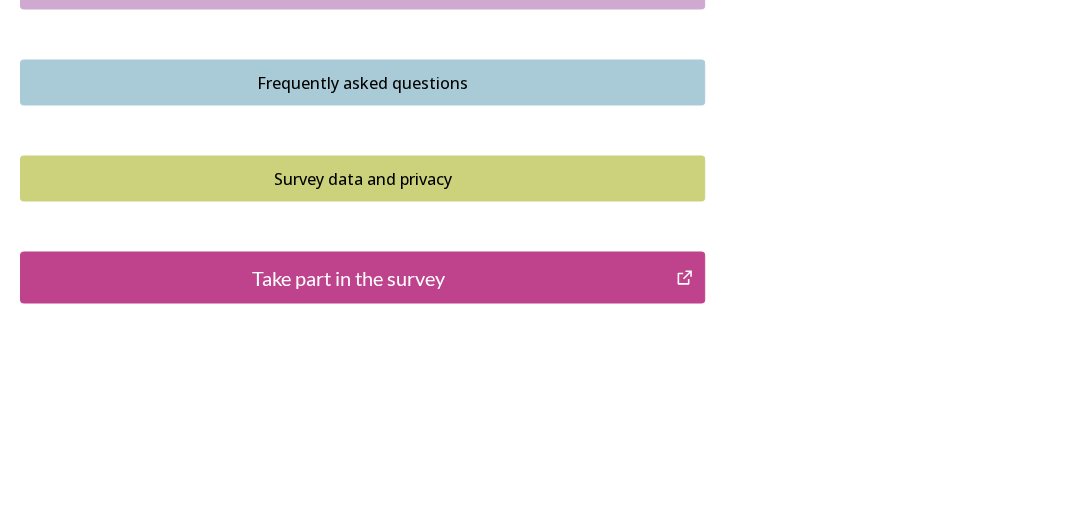 click on "Take part in the survey" at bounding box center [348, 278] 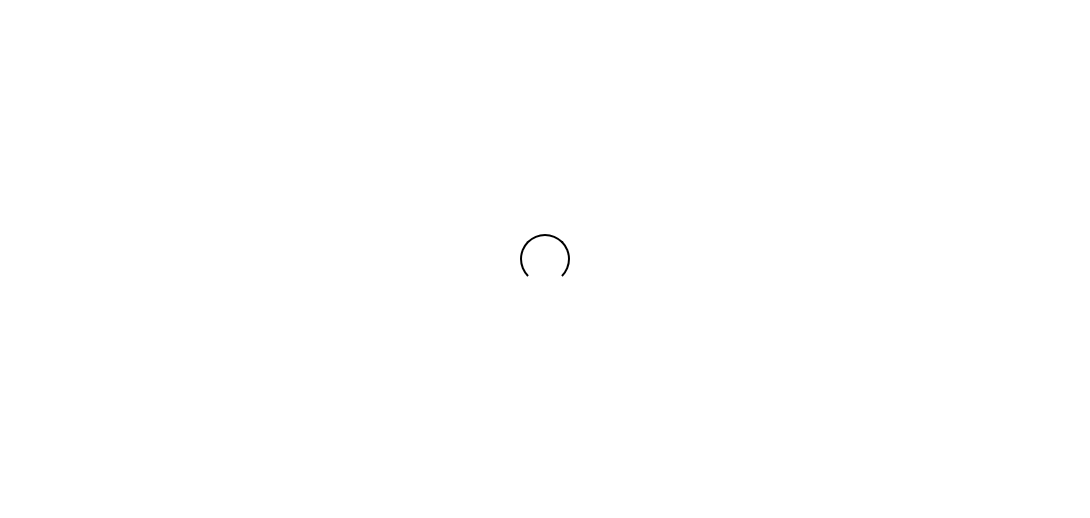 scroll, scrollTop: 0, scrollLeft: 0, axis: both 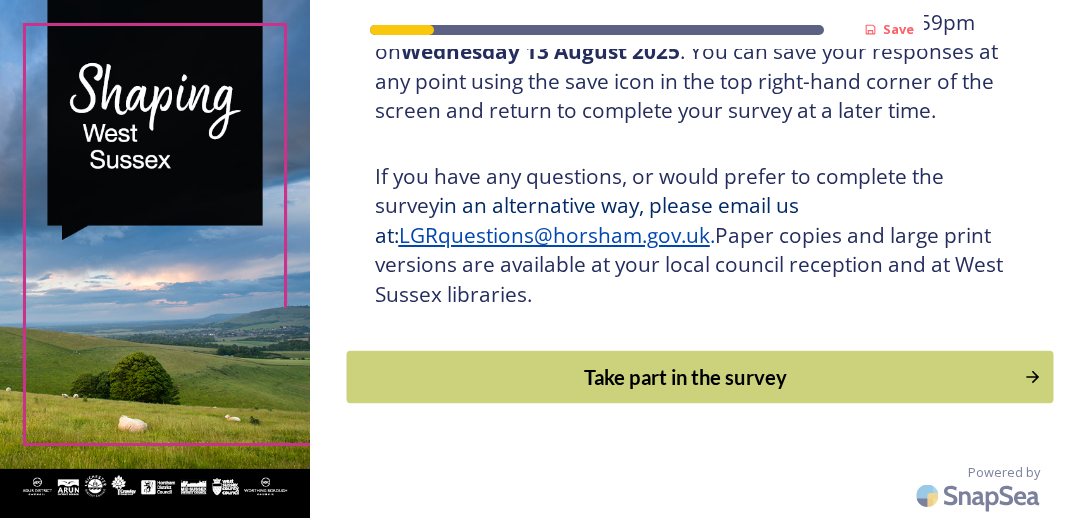 click on "Take part in the survey" at bounding box center (699, 377) 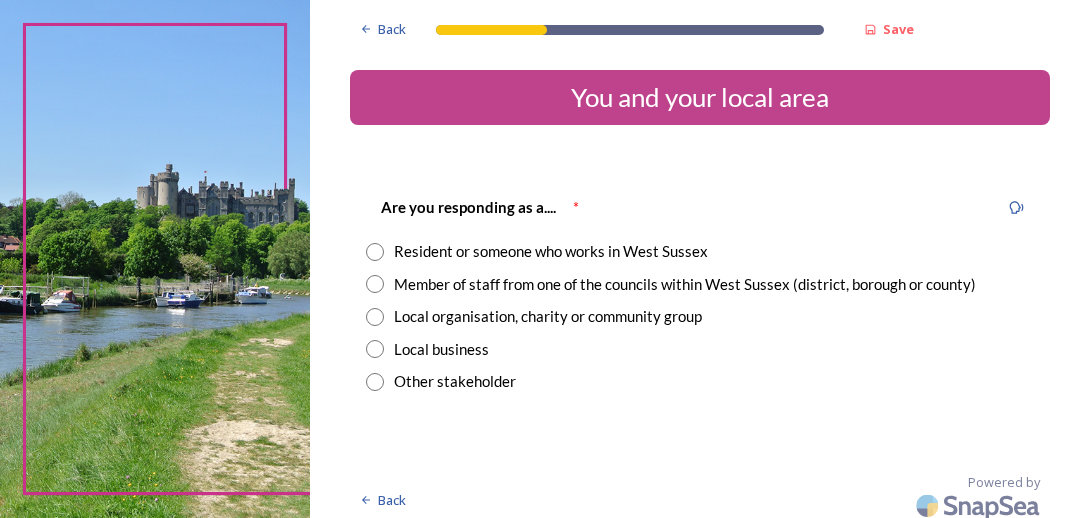 click at bounding box center (375, 284) 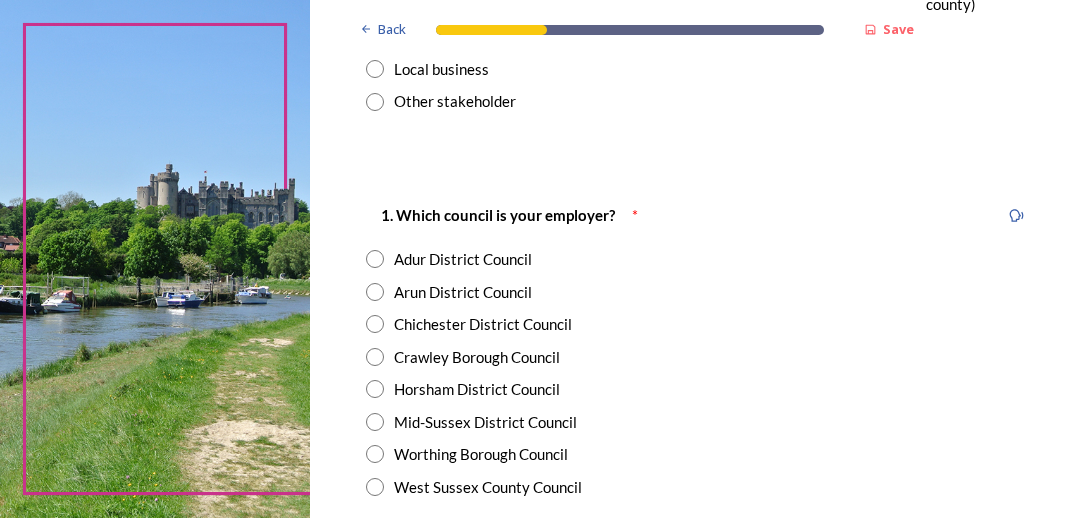 scroll, scrollTop: 308, scrollLeft: 0, axis: vertical 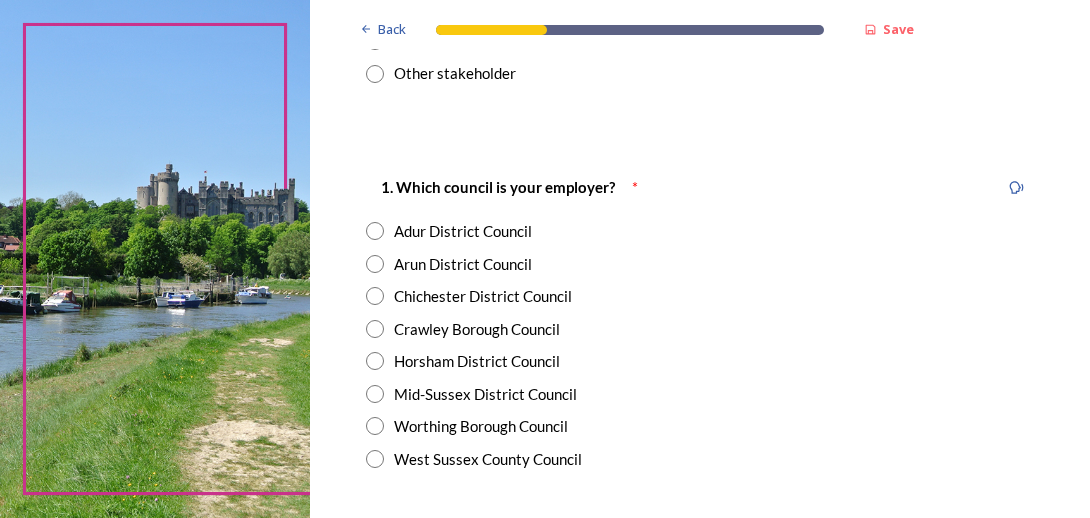 click at bounding box center (375, 296) 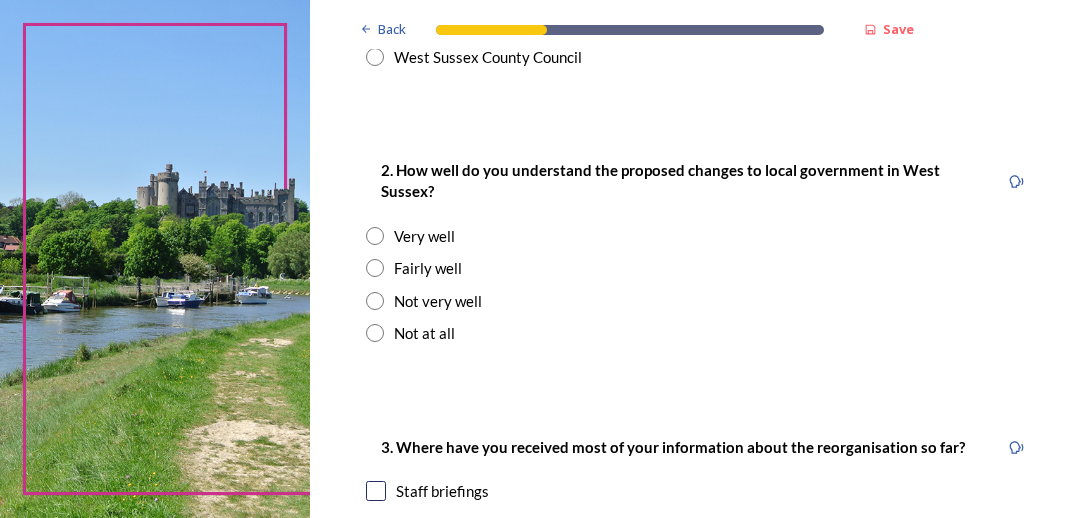 scroll, scrollTop: 714, scrollLeft: 0, axis: vertical 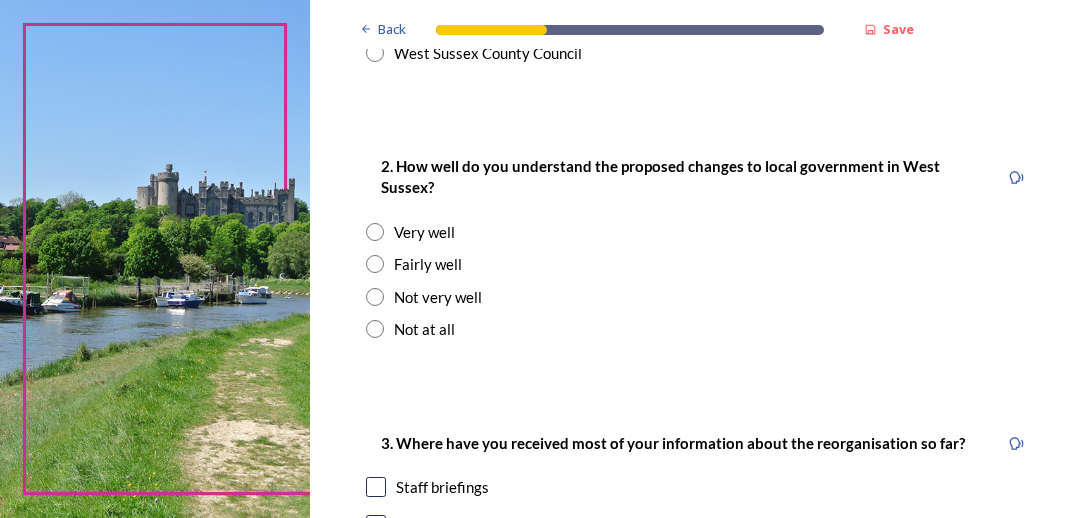 click at bounding box center [375, 264] 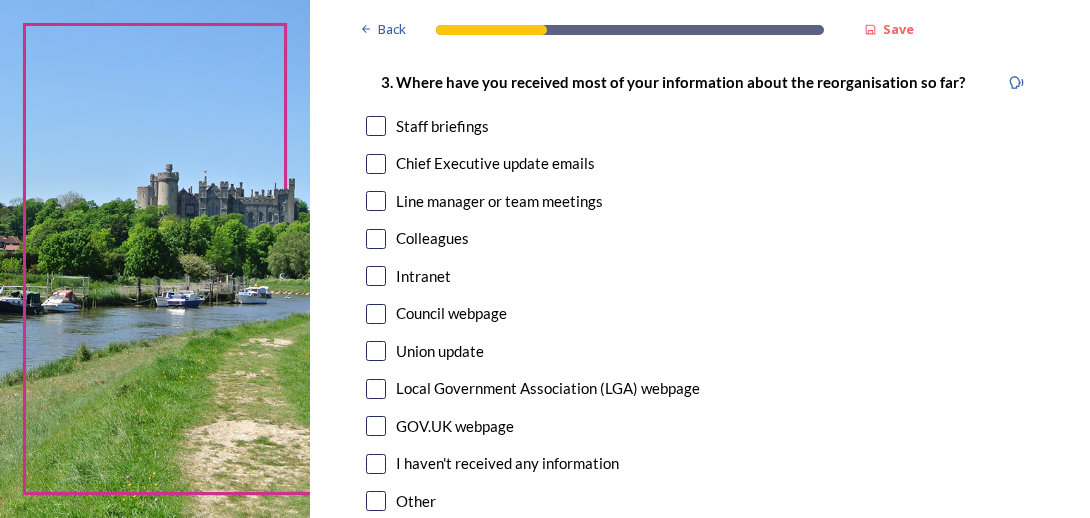 scroll, scrollTop: 1077, scrollLeft: 0, axis: vertical 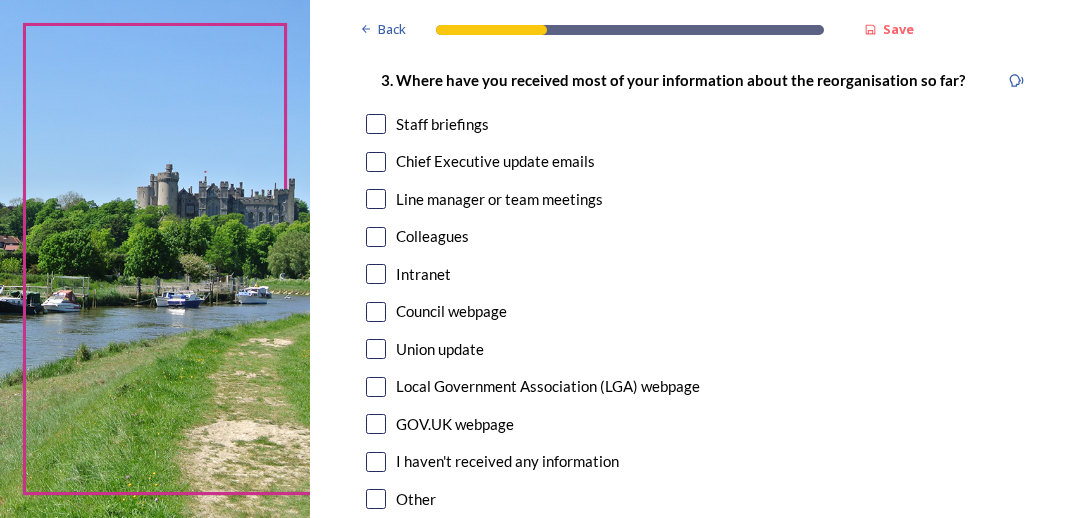click at bounding box center (376, 274) 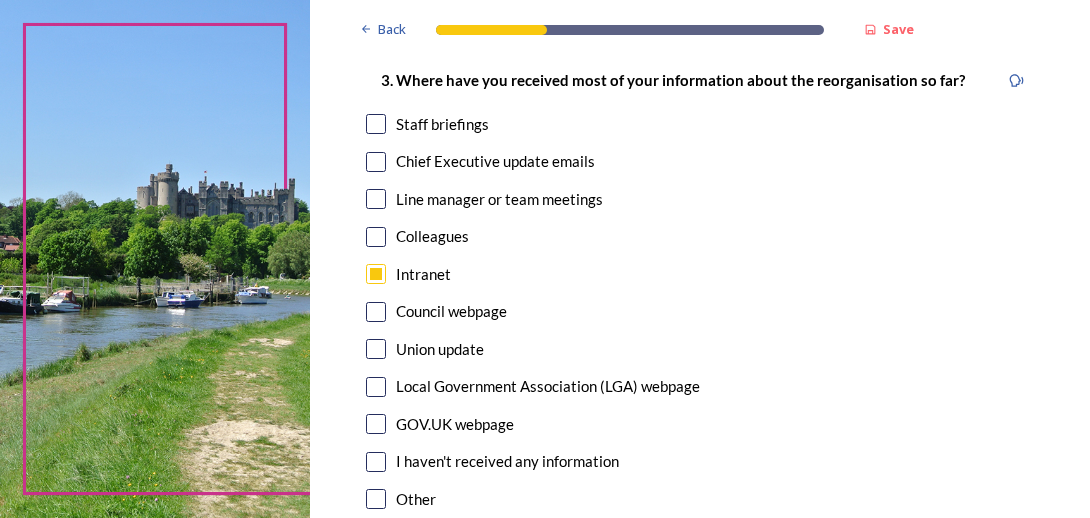 click at bounding box center (376, 162) 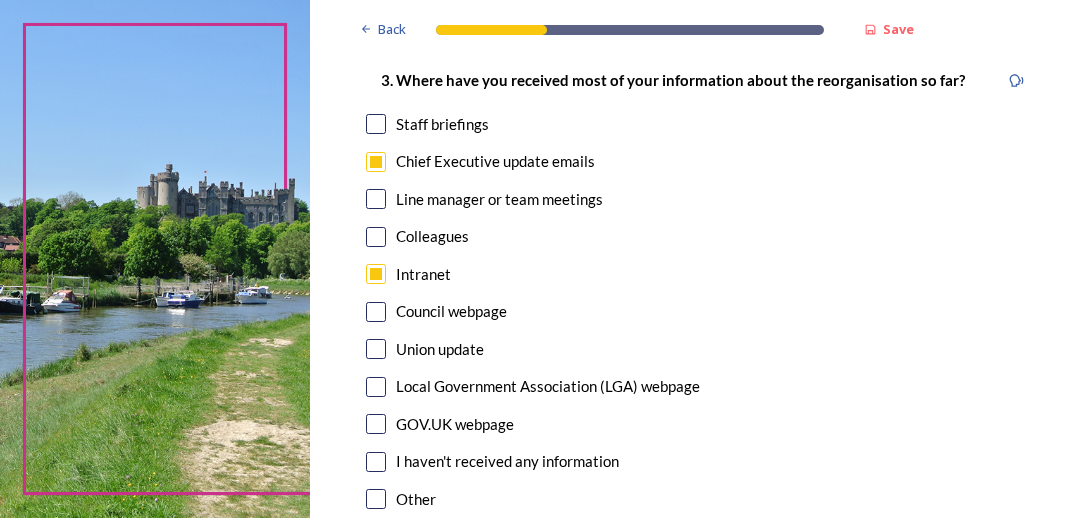 click at bounding box center (376, 274) 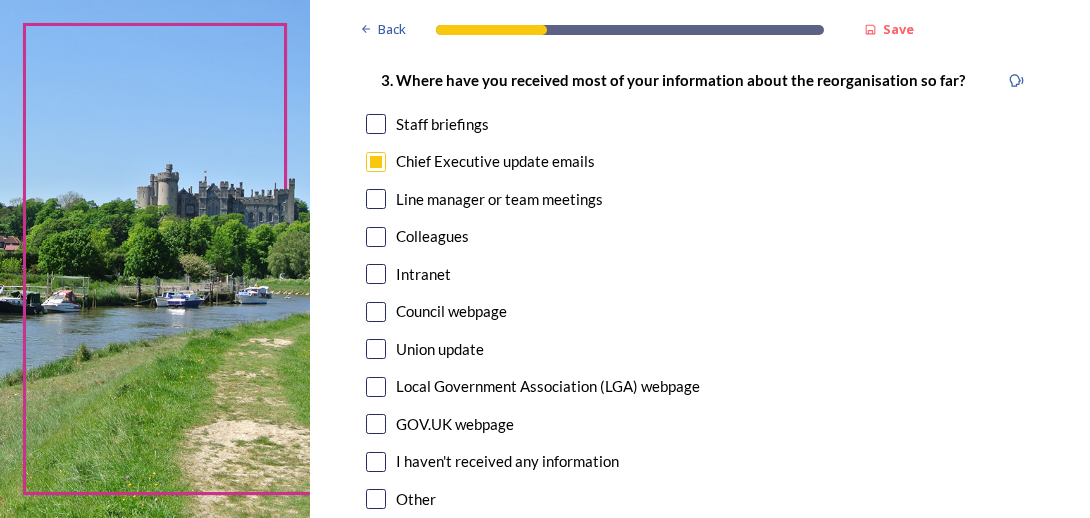 click at bounding box center [376, 124] 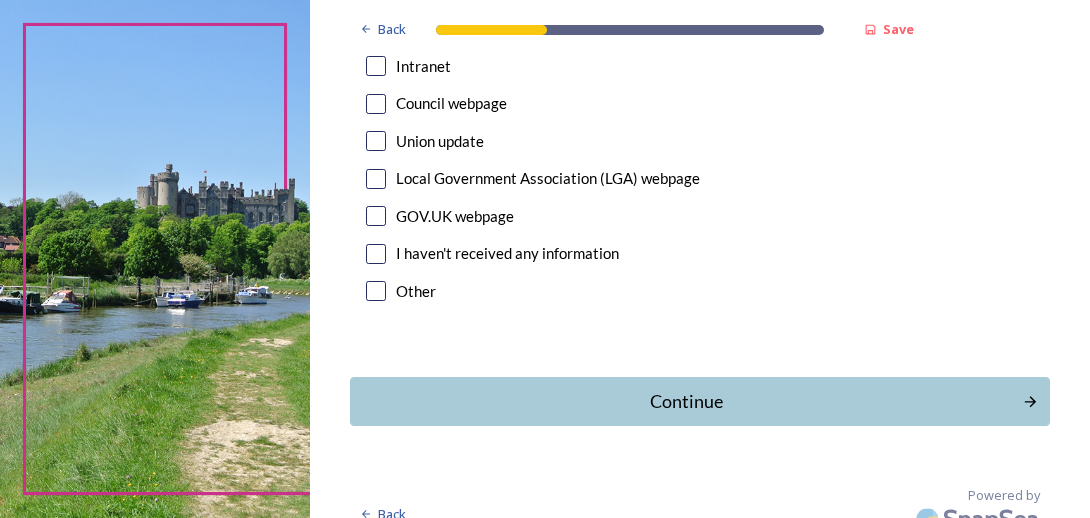 scroll, scrollTop: 1308, scrollLeft: 0, axis: vertical 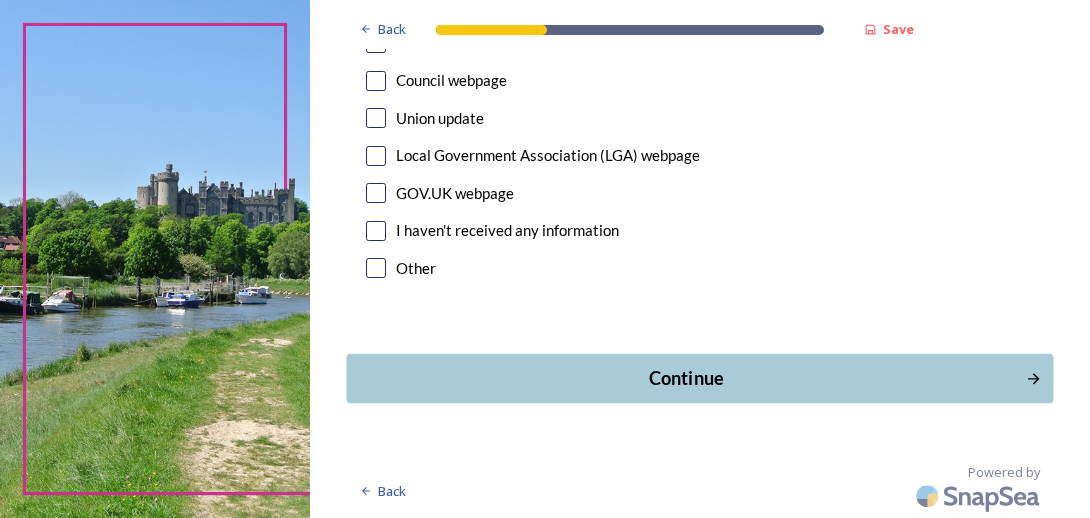 click on "Continue" at bounding box center [686, 378] 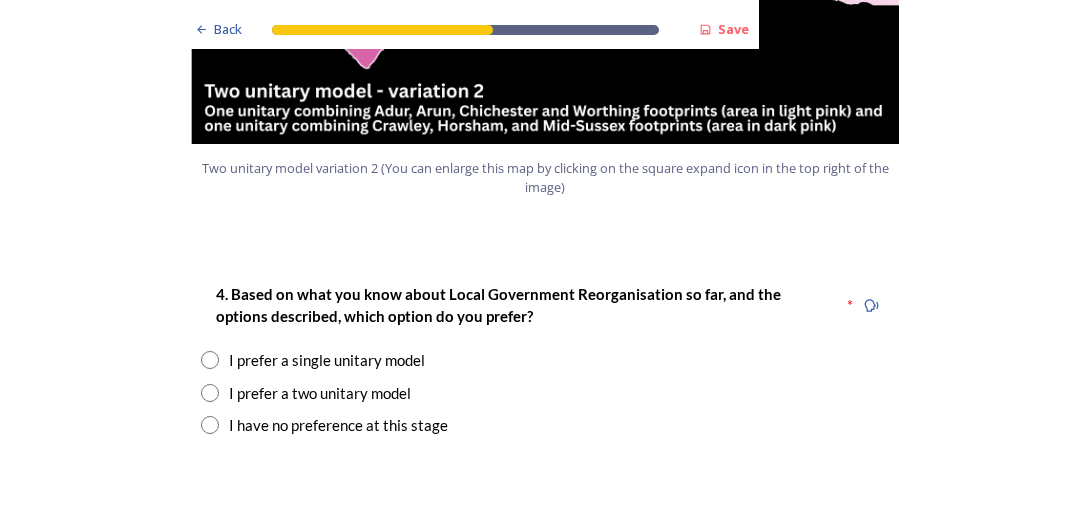 scroll, scrollTop: 2464, scrollLeft: 0, axis: vertical 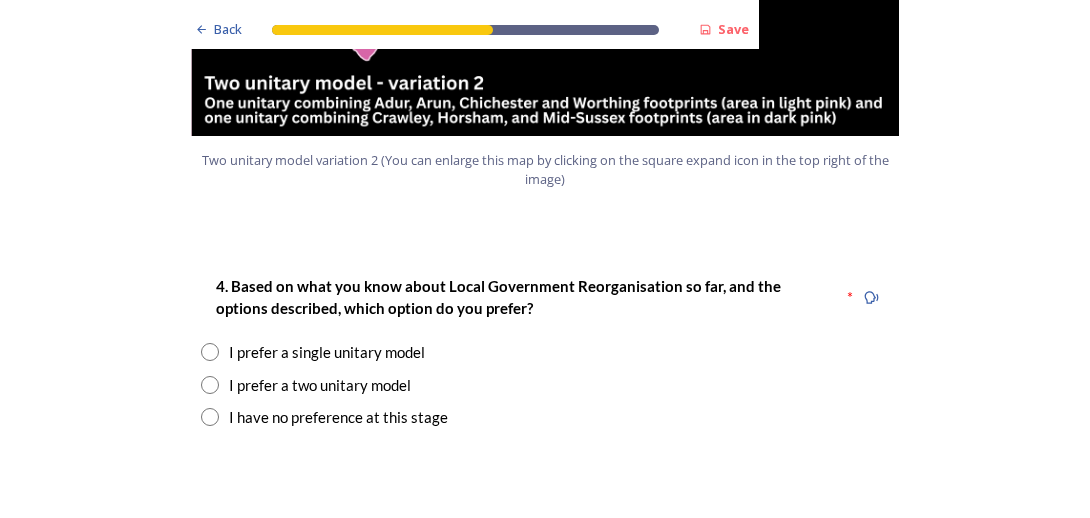 click at bounding box center [210, 385] 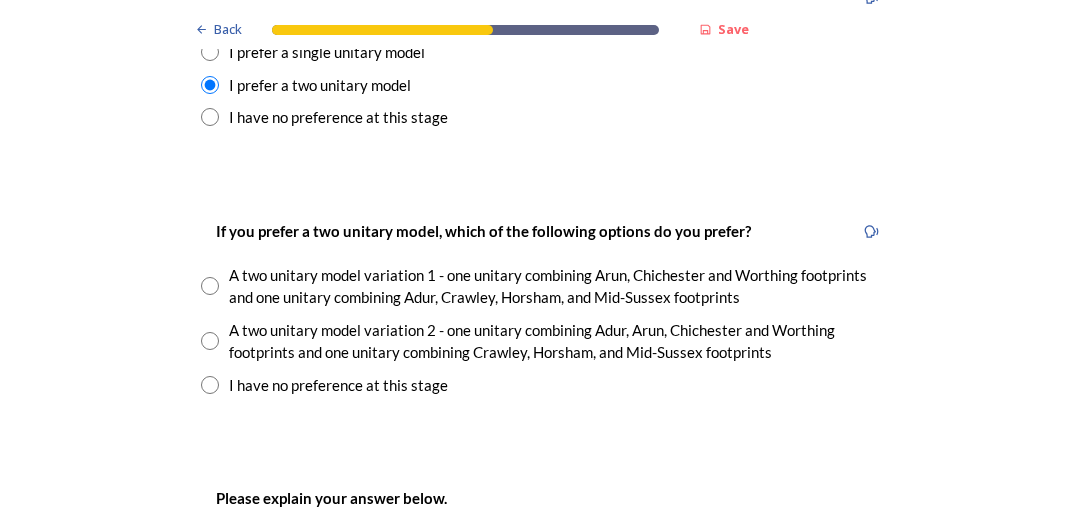 scroll, scrollTop: 2773, scrollLeft: 0, axis: vertical 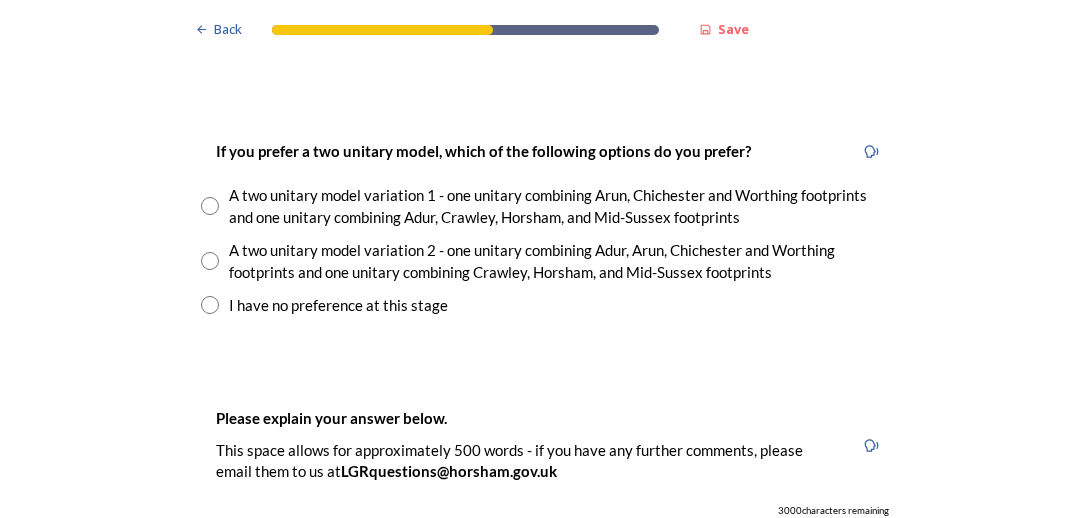 click at bounding box center (210, 305) 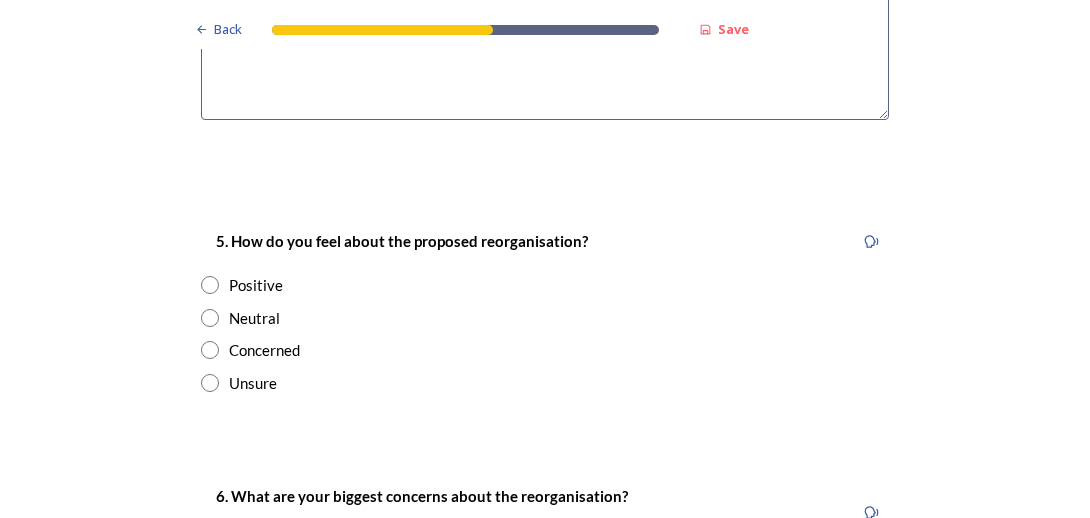 scroll, scrollTop: 3486, scrollLeft: 0, axis: vertical 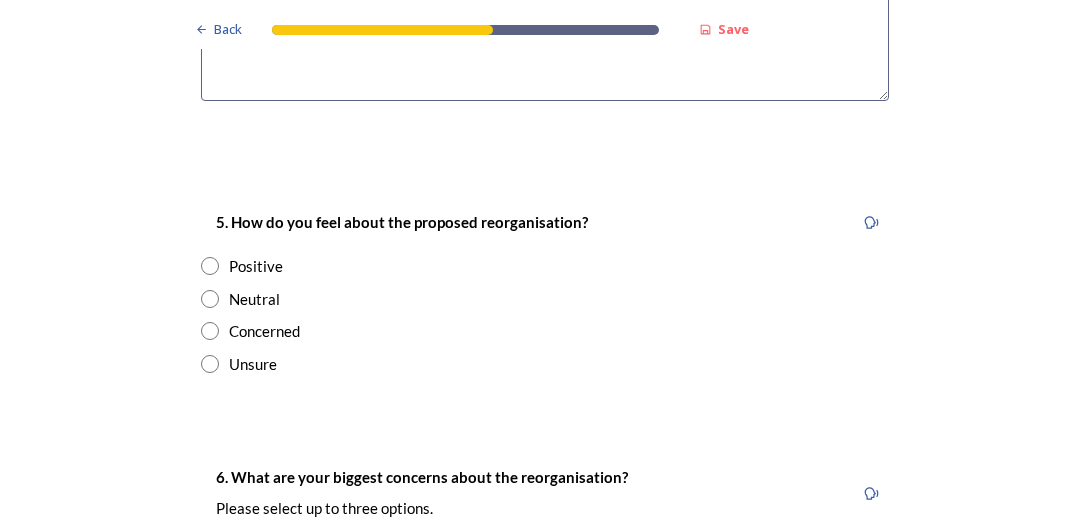 click at bounding box center (210, 299) 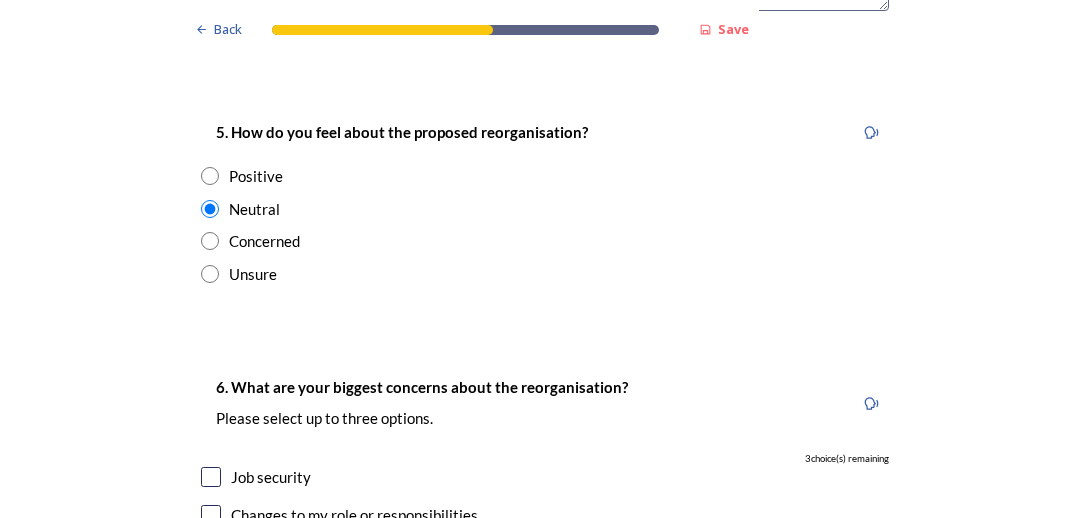 scroll, scrollTop: 3566, scrollLeft: 0, axis: vertical 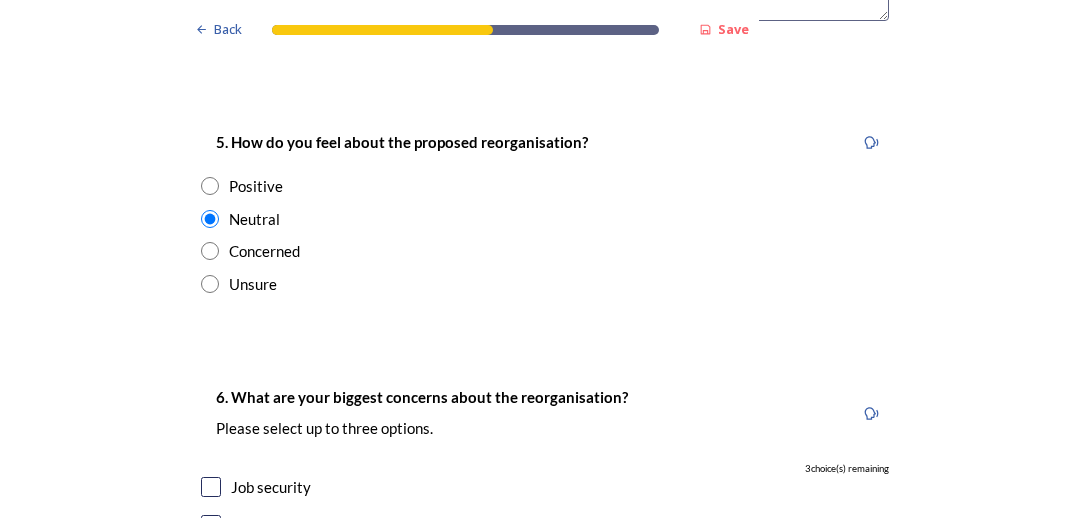click at bounding box center (210, 251) 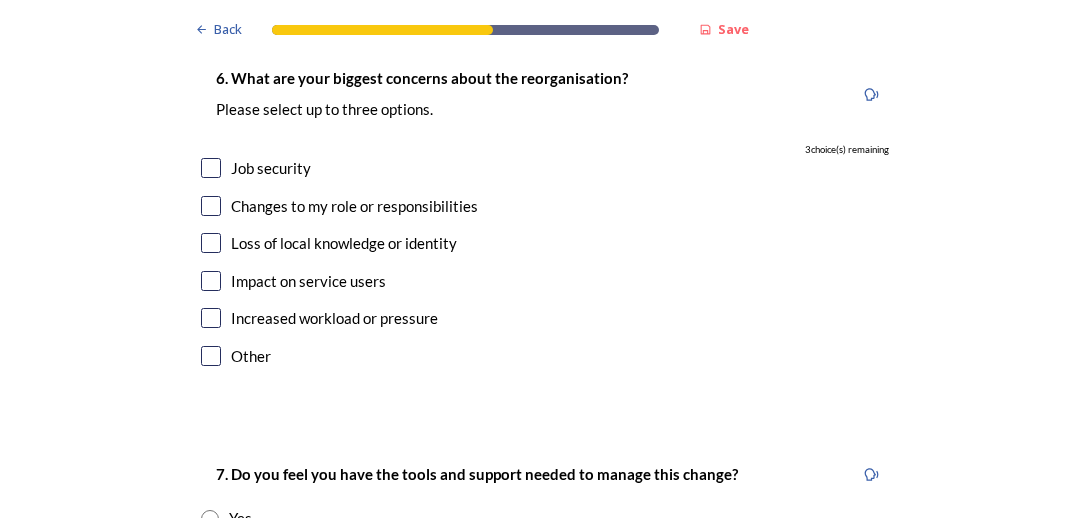 scroll, scrollTop: 3866, scrollLeft: 0, axis: vertical 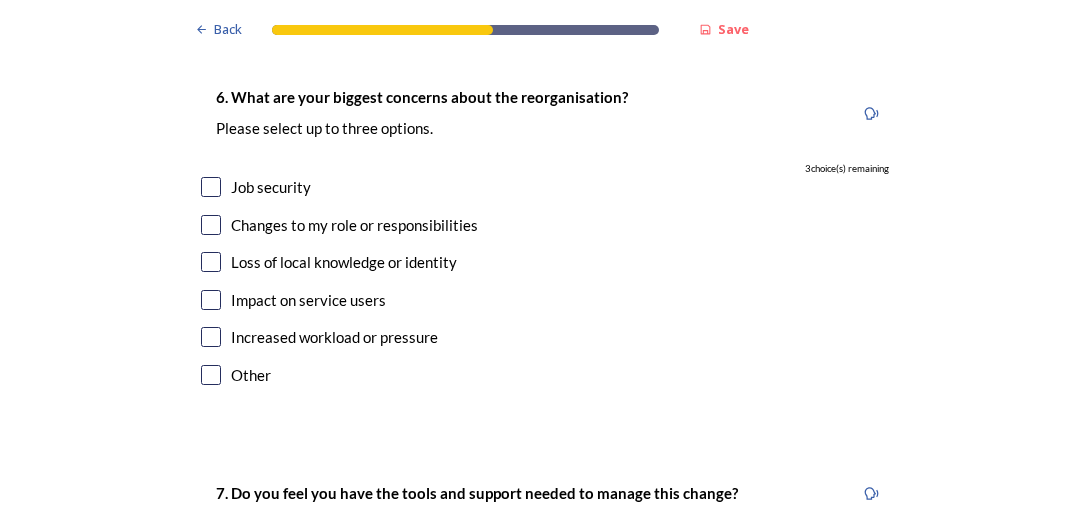click at bounding box center [211, 187] 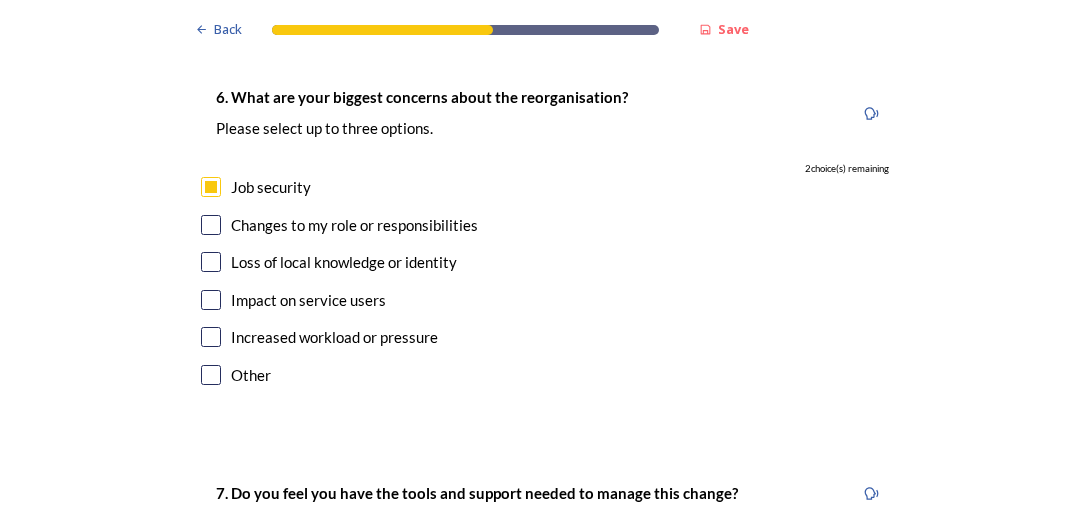 click at bounding box center (211, 262) 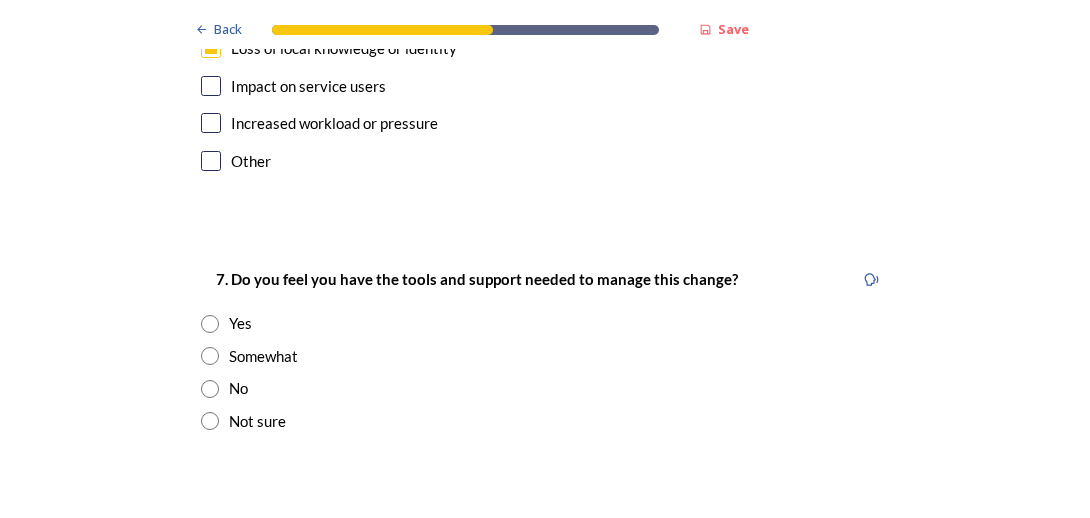 scroll, scrollTop: 4089, scrollLeft: 0, axis: vertical 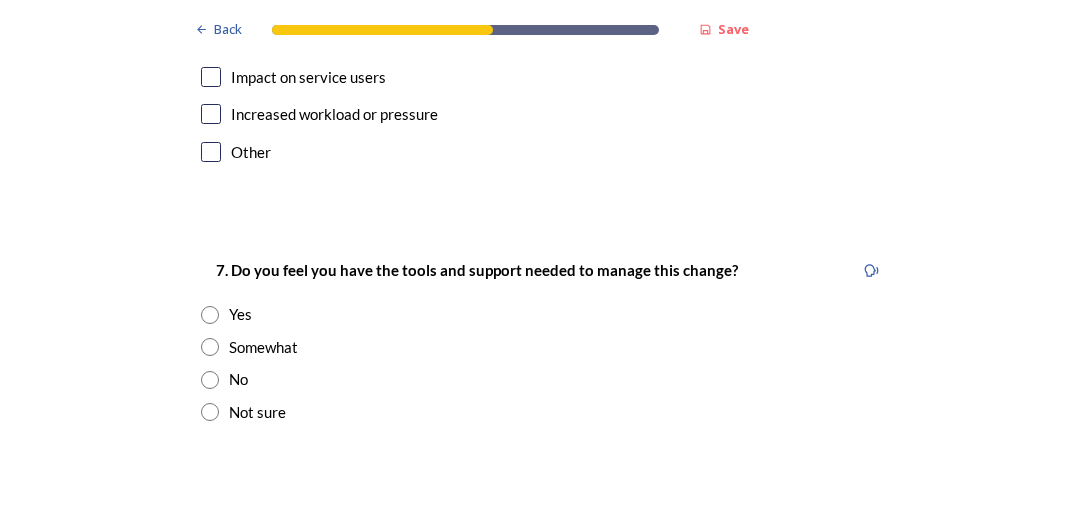 click at bounding box center (210, 315) 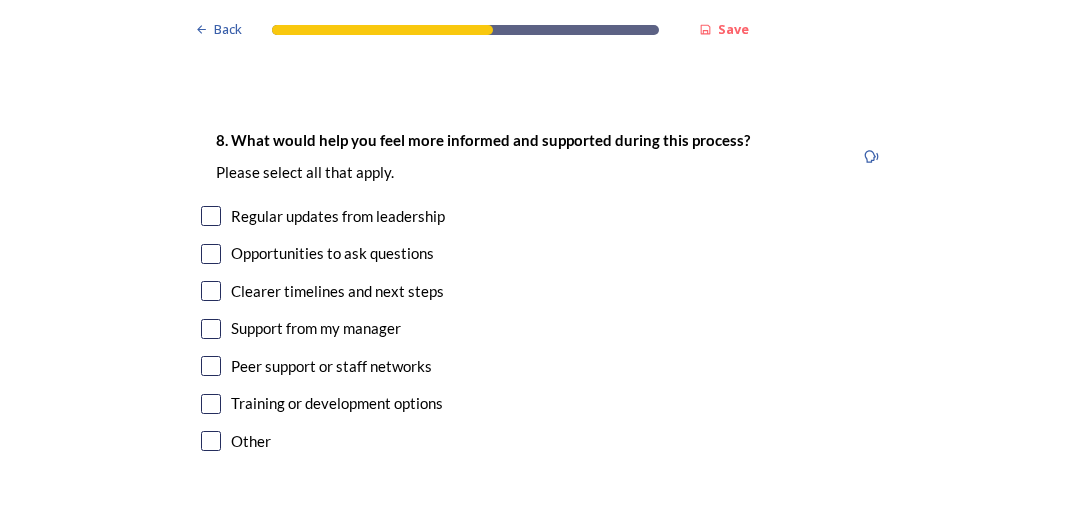 scroll, scrollTop: 4483, scrollLeft: 0, axis: vertical 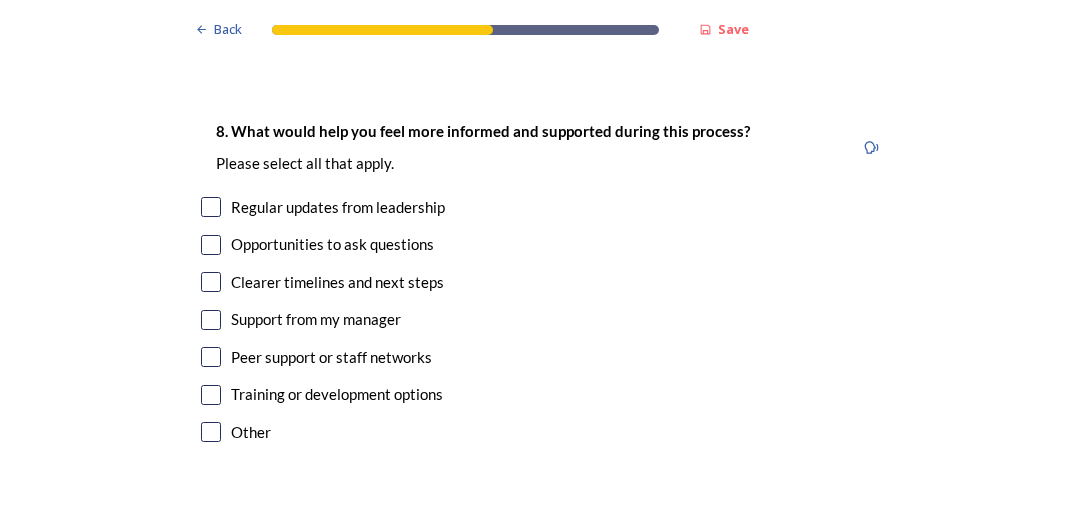 click at bounding box center (211, 282) 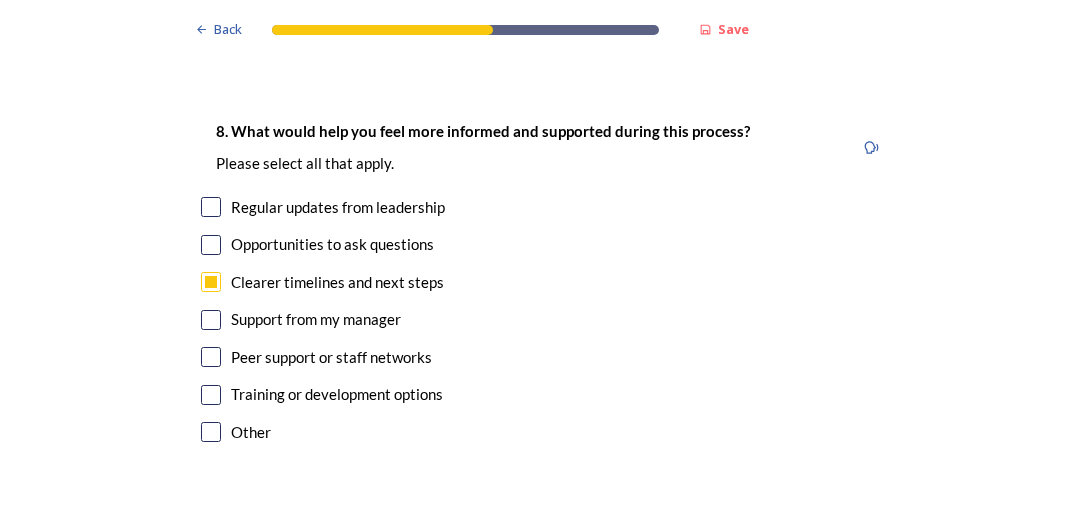click at bounding box center [211, 207] 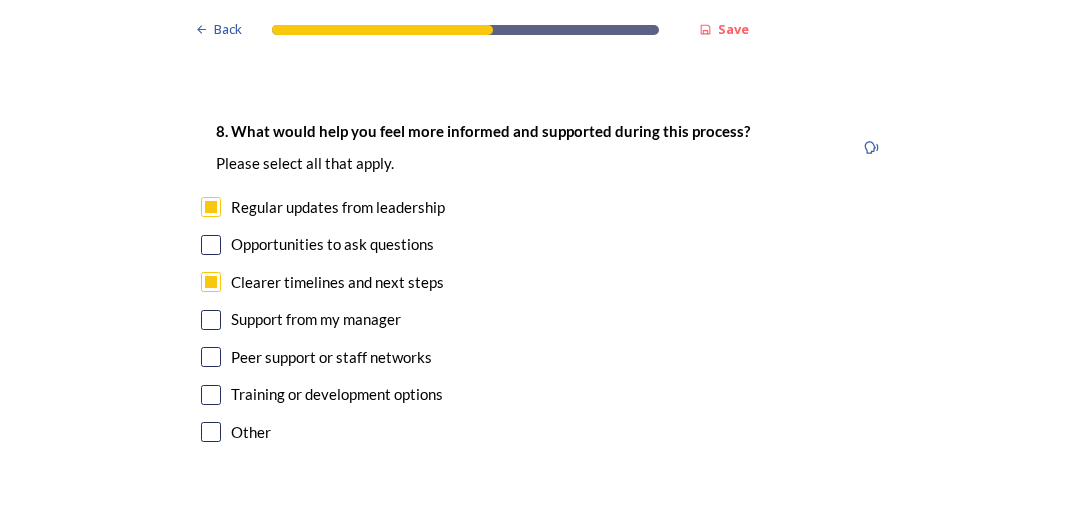 click at bounding box center (211, 395) 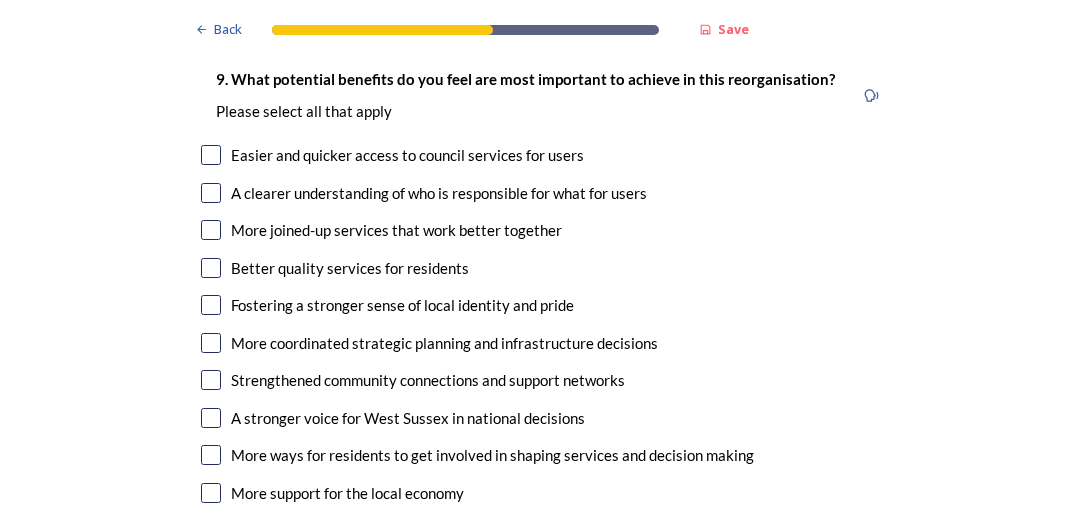 scroll, scrollTop: 4972, scrollLeft: 0, axis: vertical 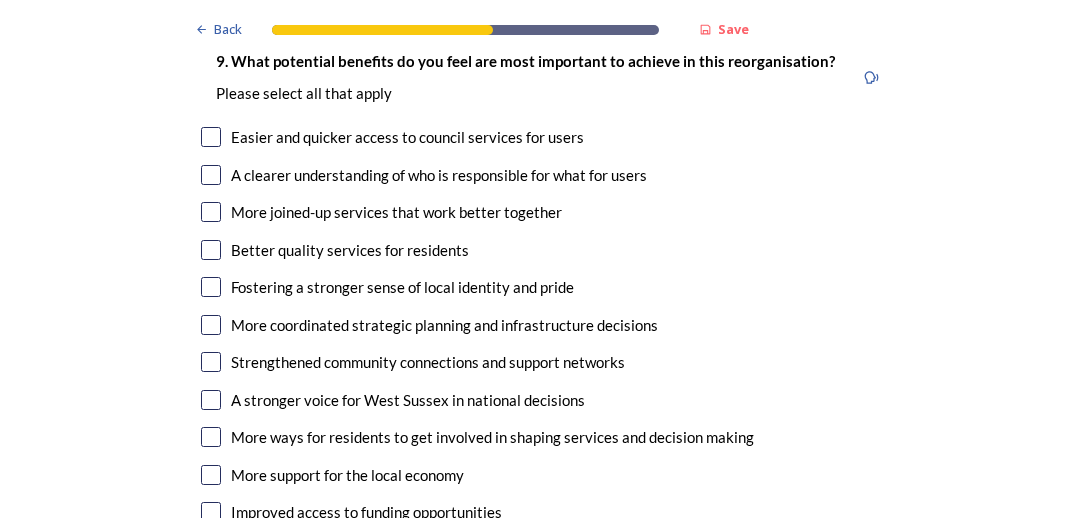 click at bounding box center [211, 212] 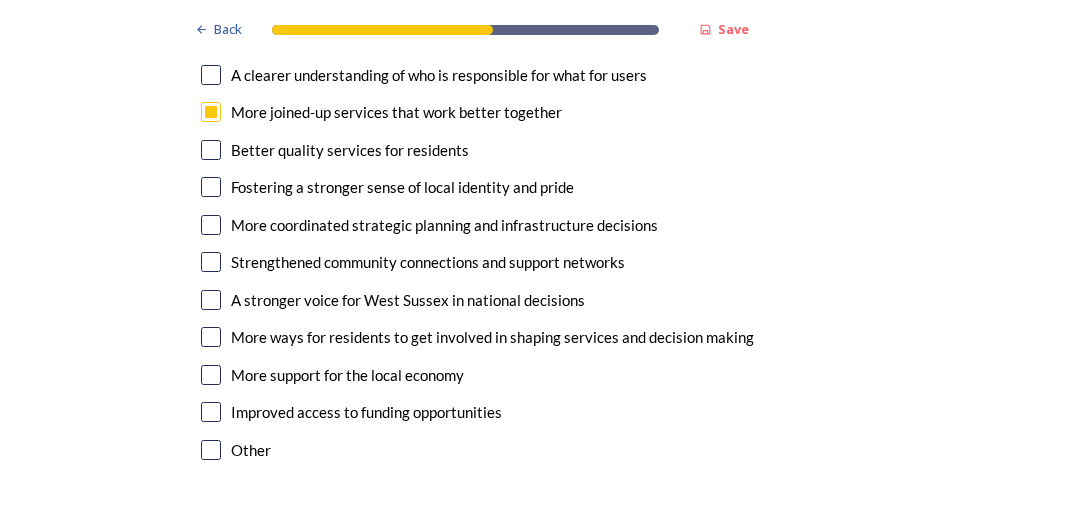 scroll, scrollTop: 5082, scrollLeft: 0, axis: vertical 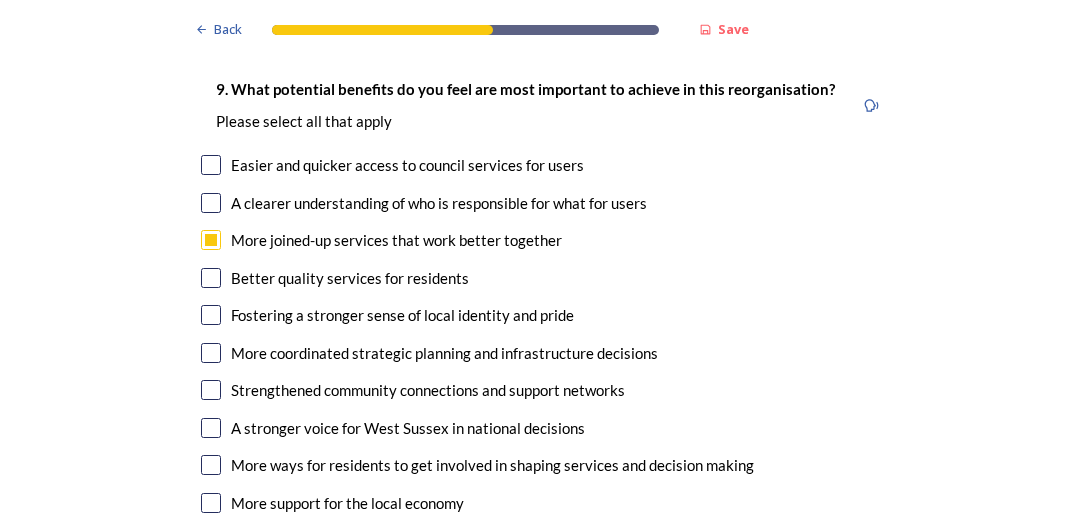 click at bounding box center [211, 353] 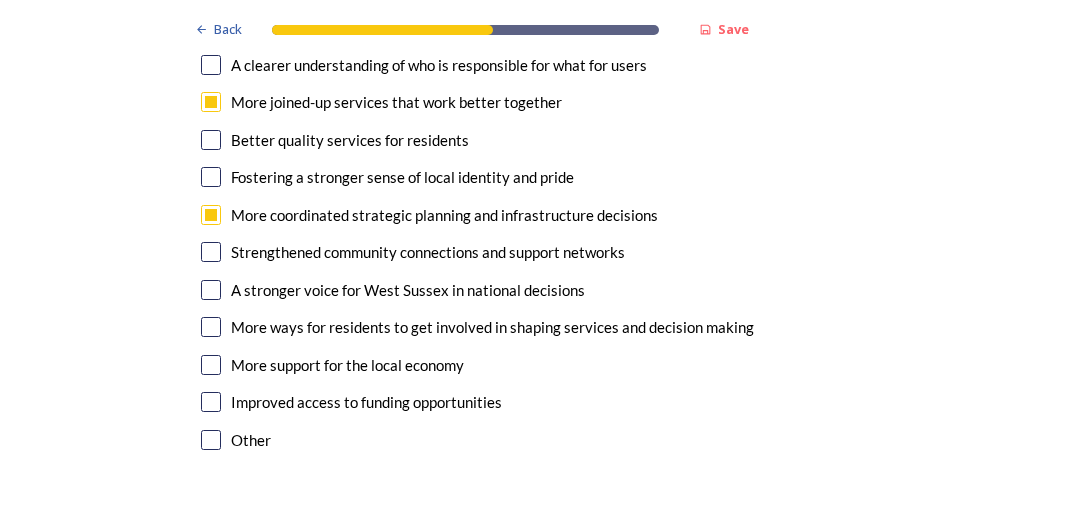 scroll, scrollTop: 5110, scrollLeft: 0, axis: vertical 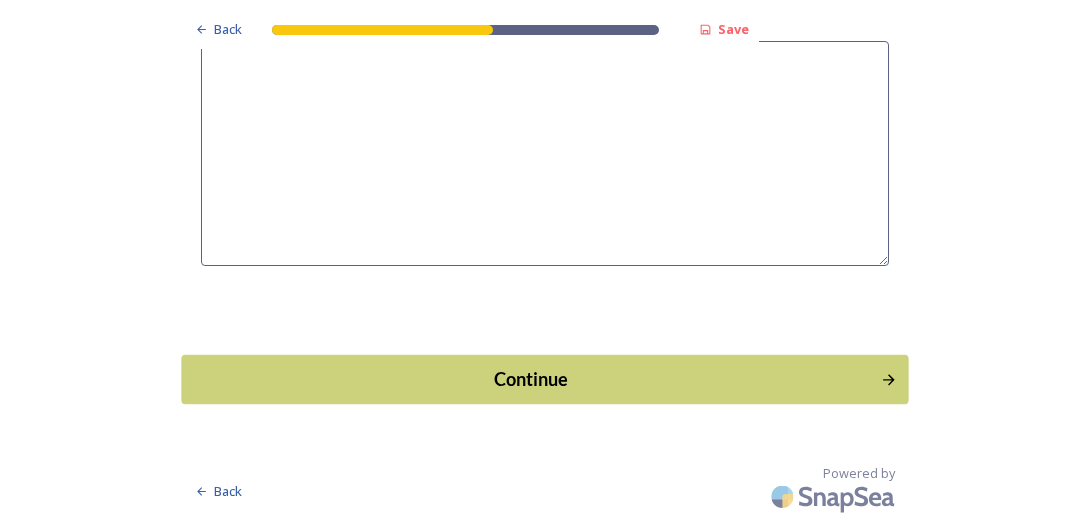 click on "Continue" at bounding box center [531, 378] 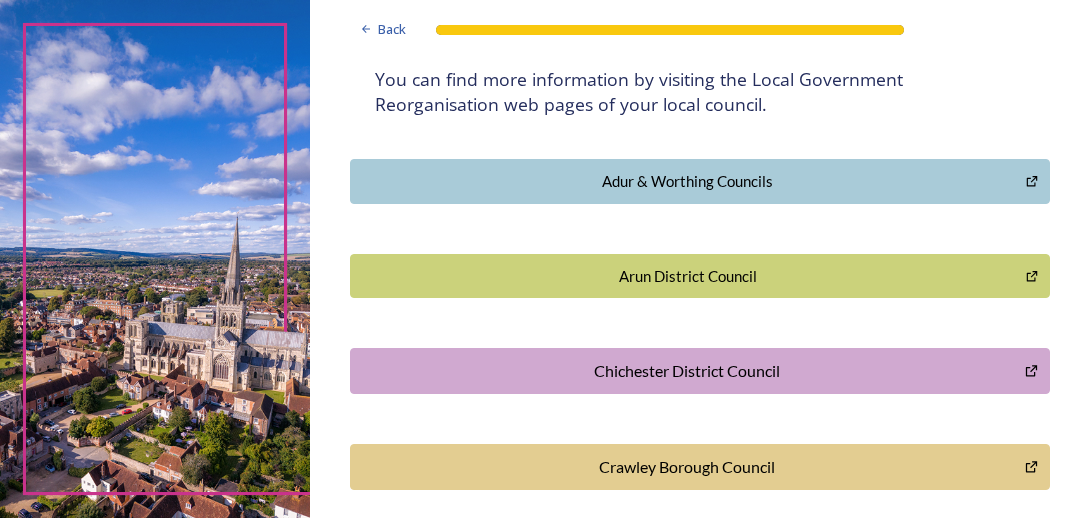 scroll, scrollTop: 244, scrollLeft: 0, axis: vertical 